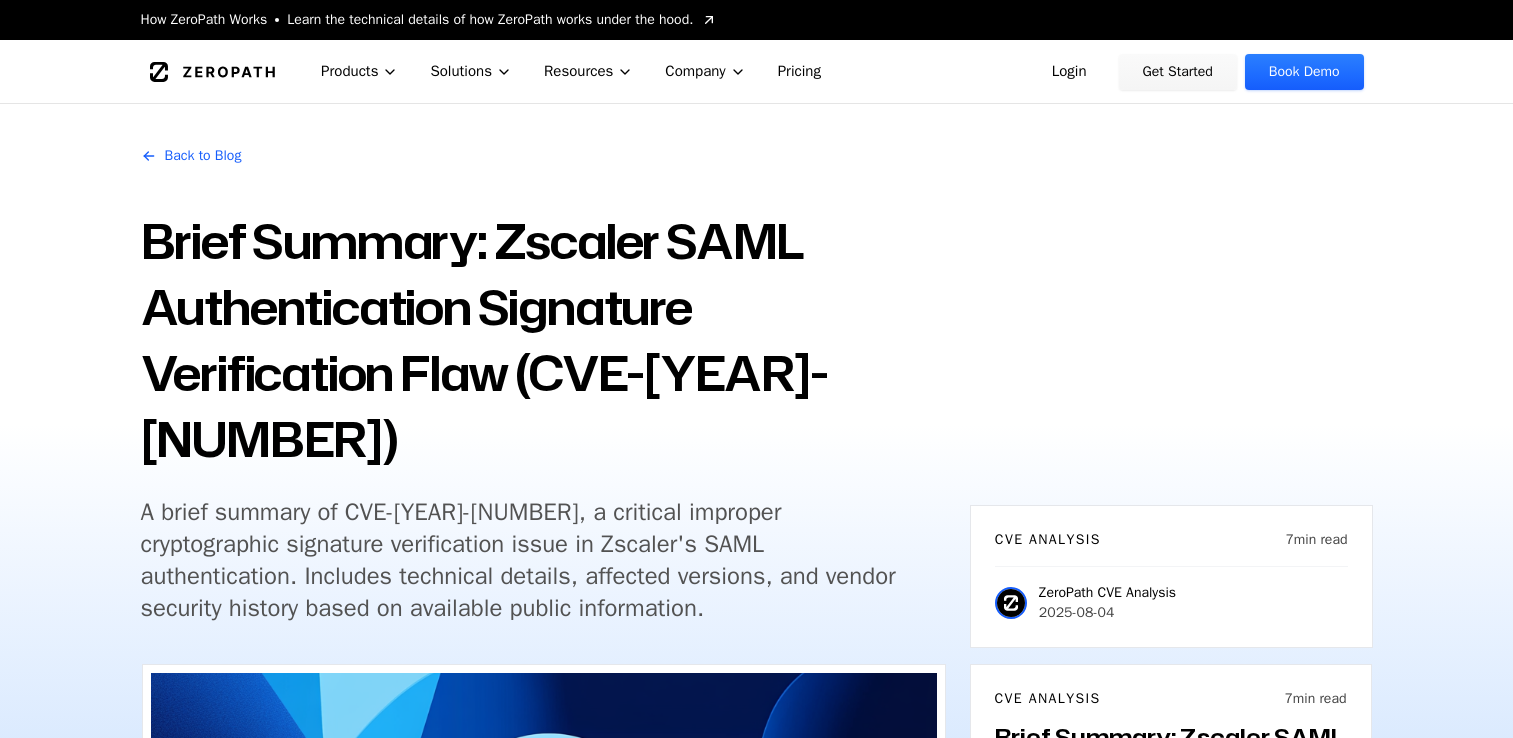 scroll, scrollTop: 1600, scrollLeft: 0, axis: vertical 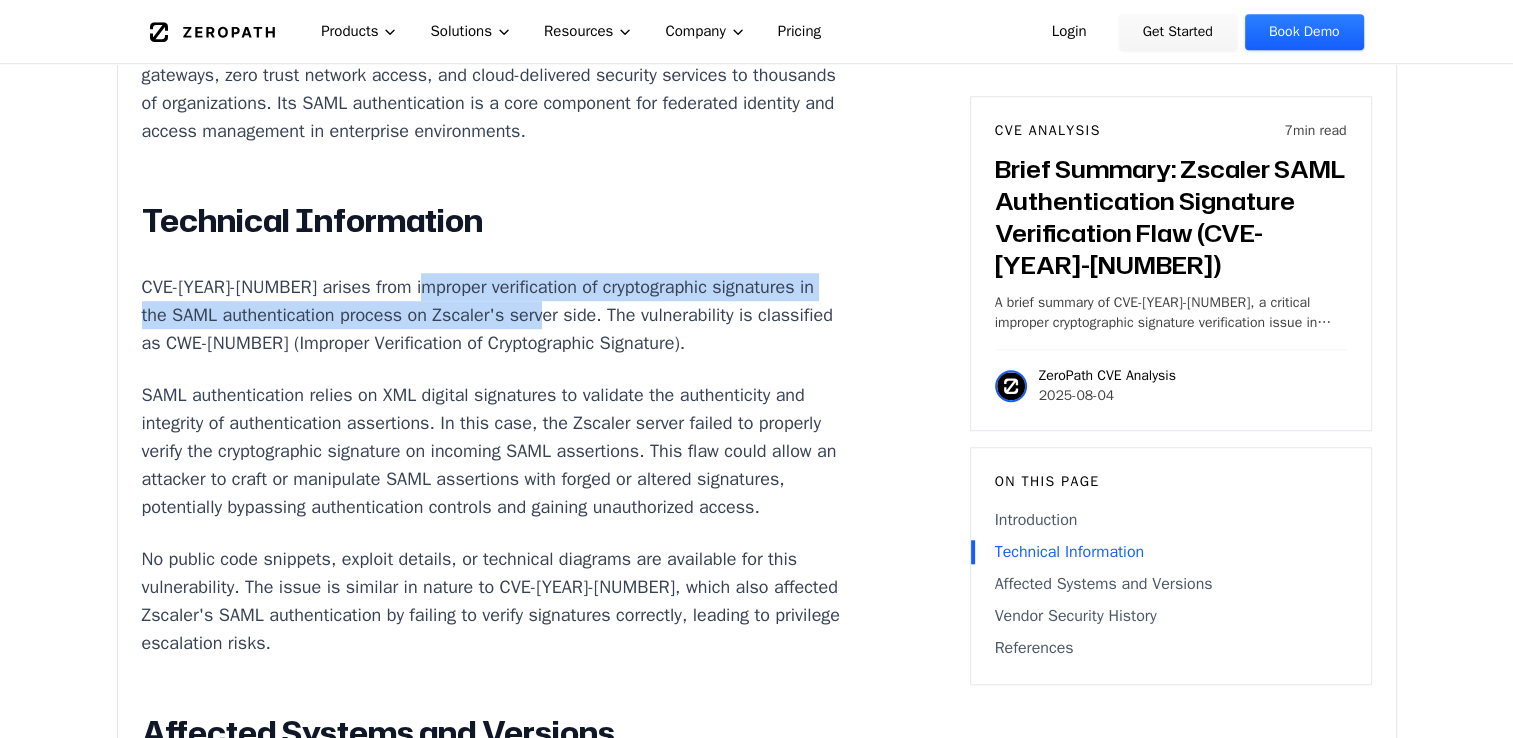 click on "CVE-[YEAR]-[NUMBER] arises from improper verification of cryptographic signatures in the SAML authentication process on Zscaler's server side. The vulnerability is classified as CWE-[NUMBER] (Improper Verification of Cryptographic Signature)." at bounding box center (493, 315) 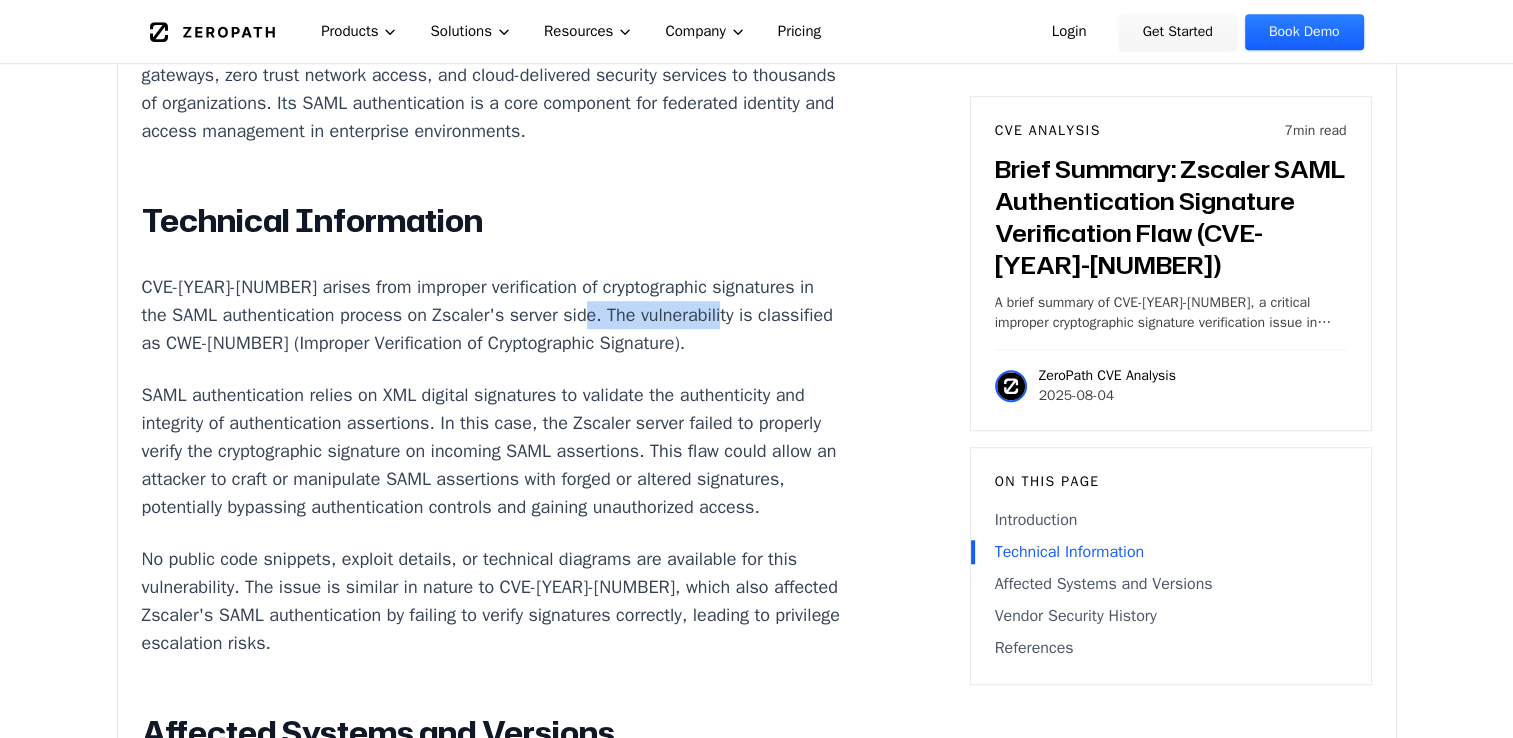 drag, startPoint x: 610, startPoint y: 301, endPoint x: 772, endPoint y: 306, distance: 162.07715 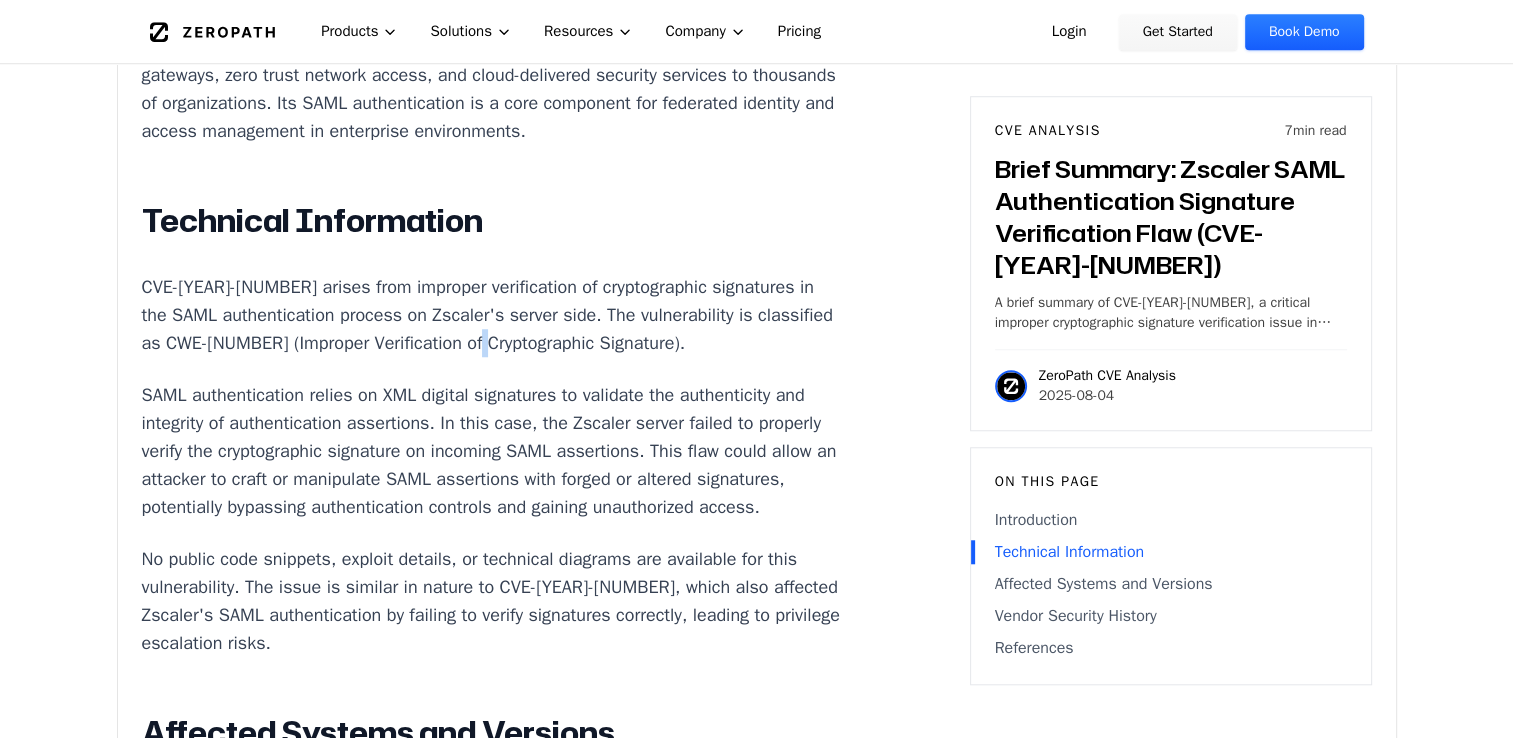 drag, startPoint x: 772, startPoint y: 306, endPoint x: 601, endPoint y: 328, distance: 172.4094 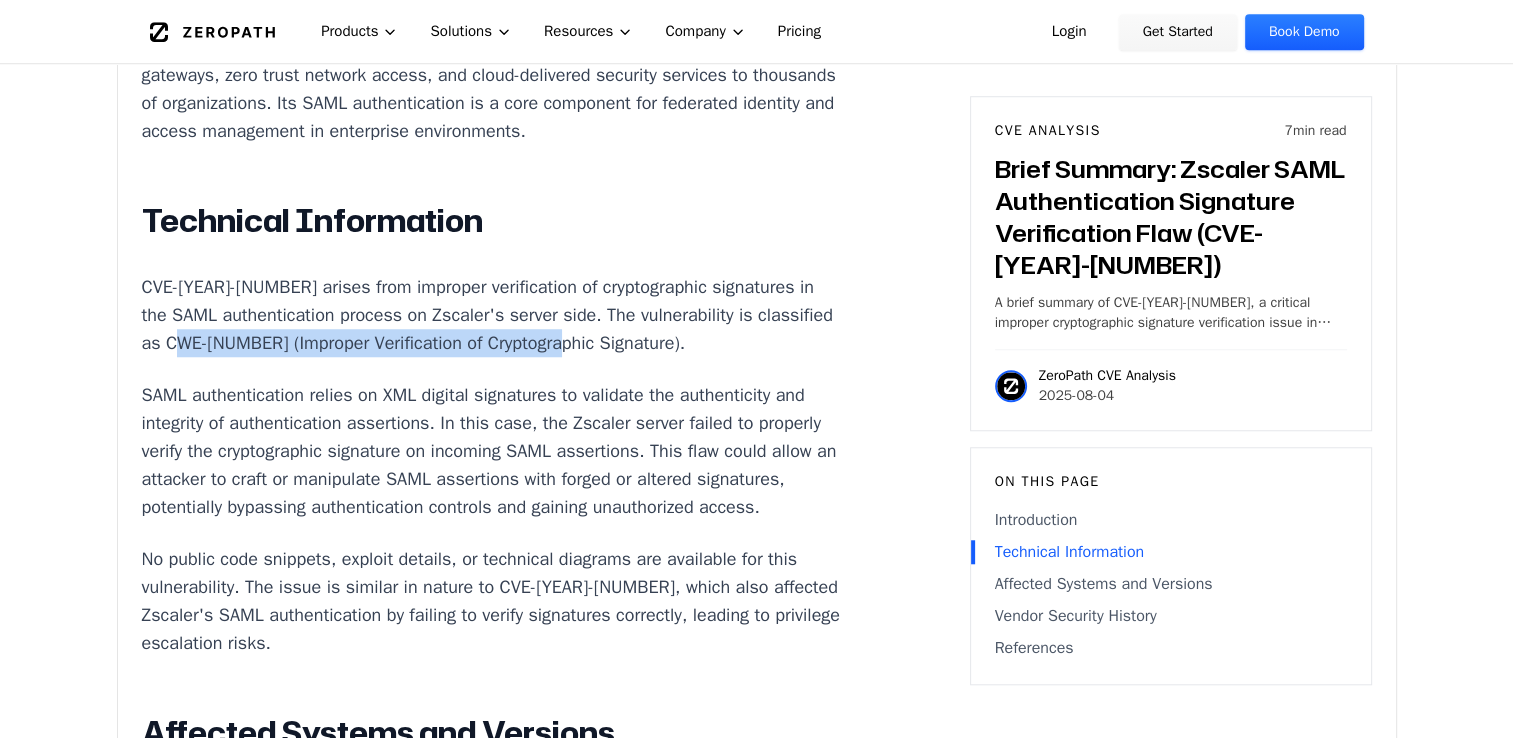 drag, startPoint x: 303, startPoint y: 328, endPoint x: 677, endPoint y: 334, distance: 374.04813 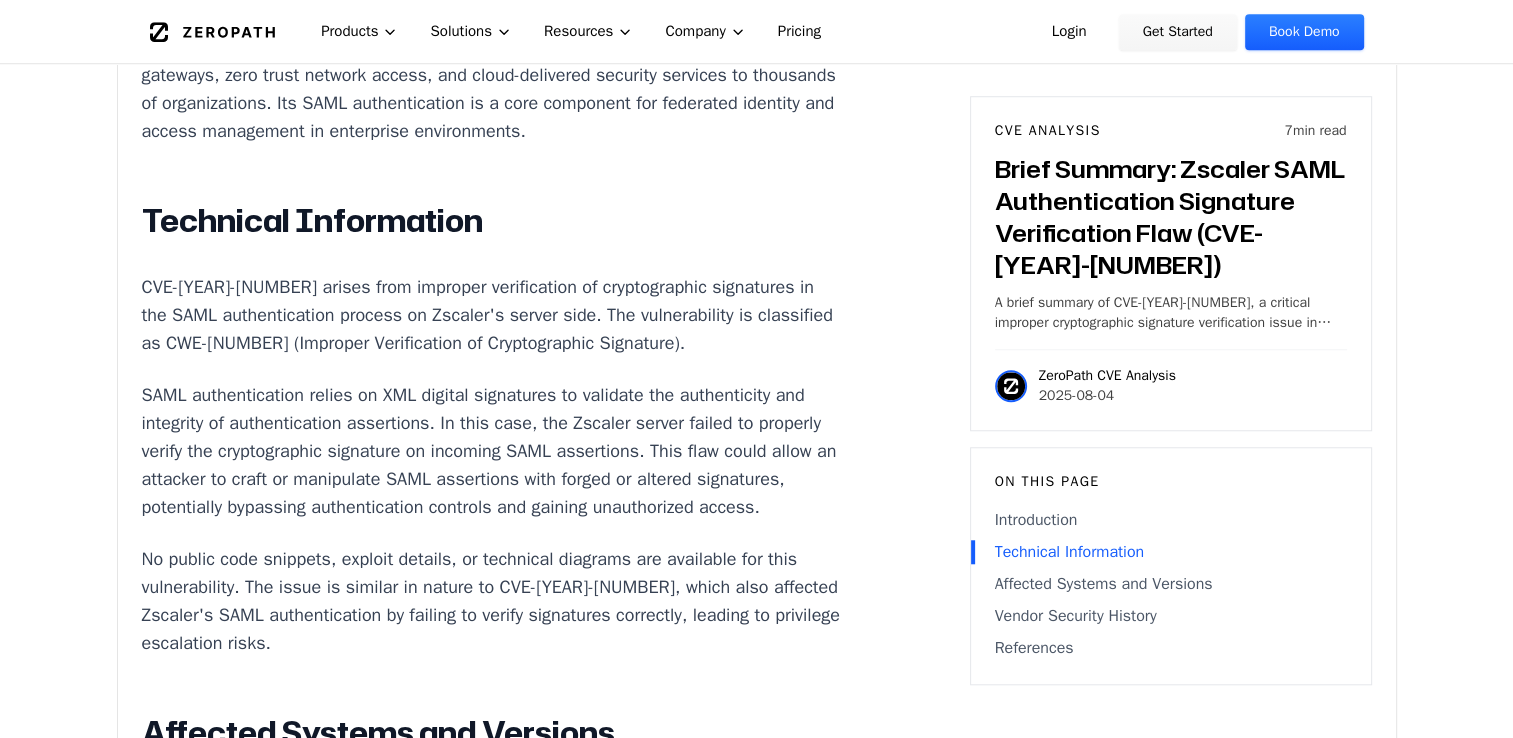 drag, startPoint x: 677, startPoint y: 334, endPoint x: 343, endPoint y: 395, distance: 339.52466 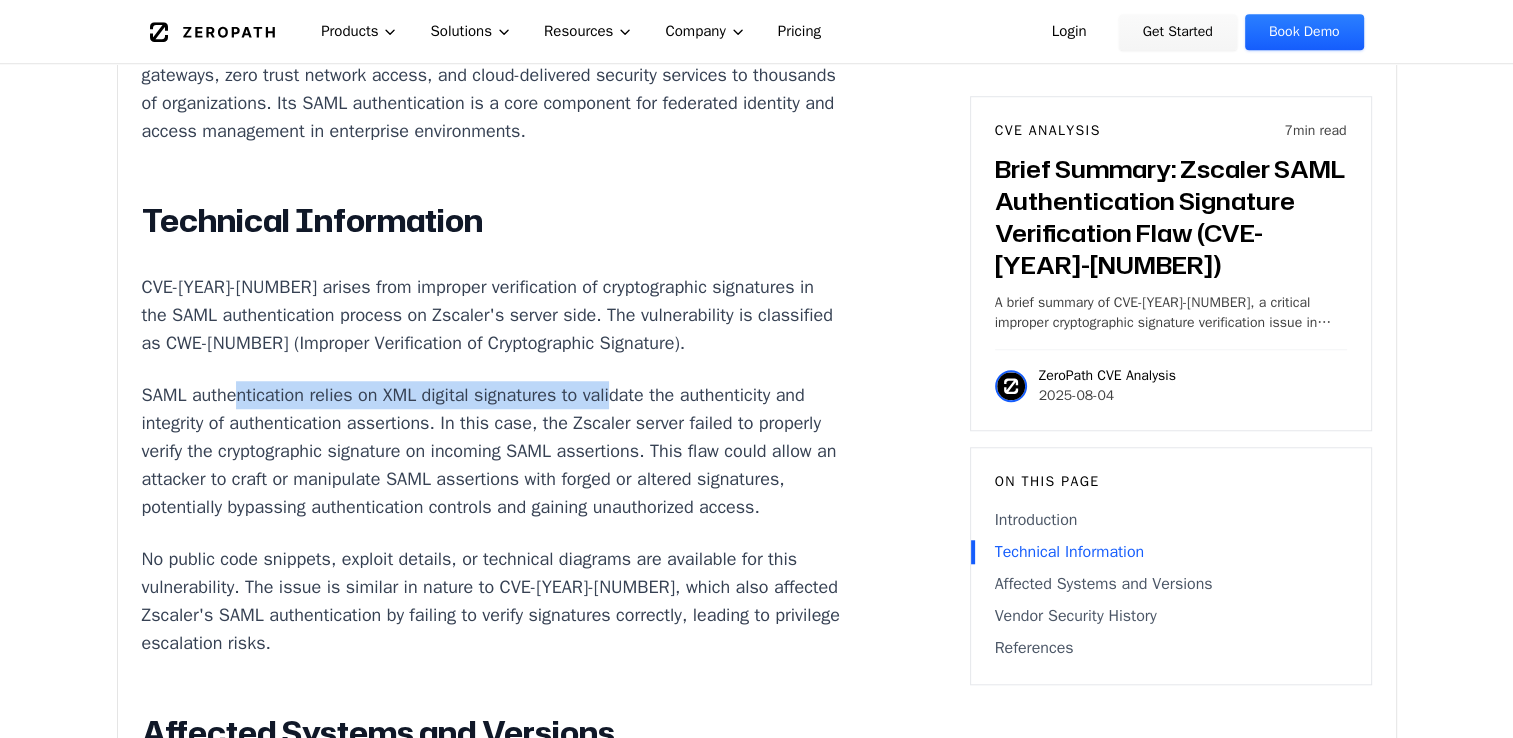 drag, startPoint x: 240, startPoint y: 378, endPoint x: 611, endPoint y: 394, distance: 371.34485 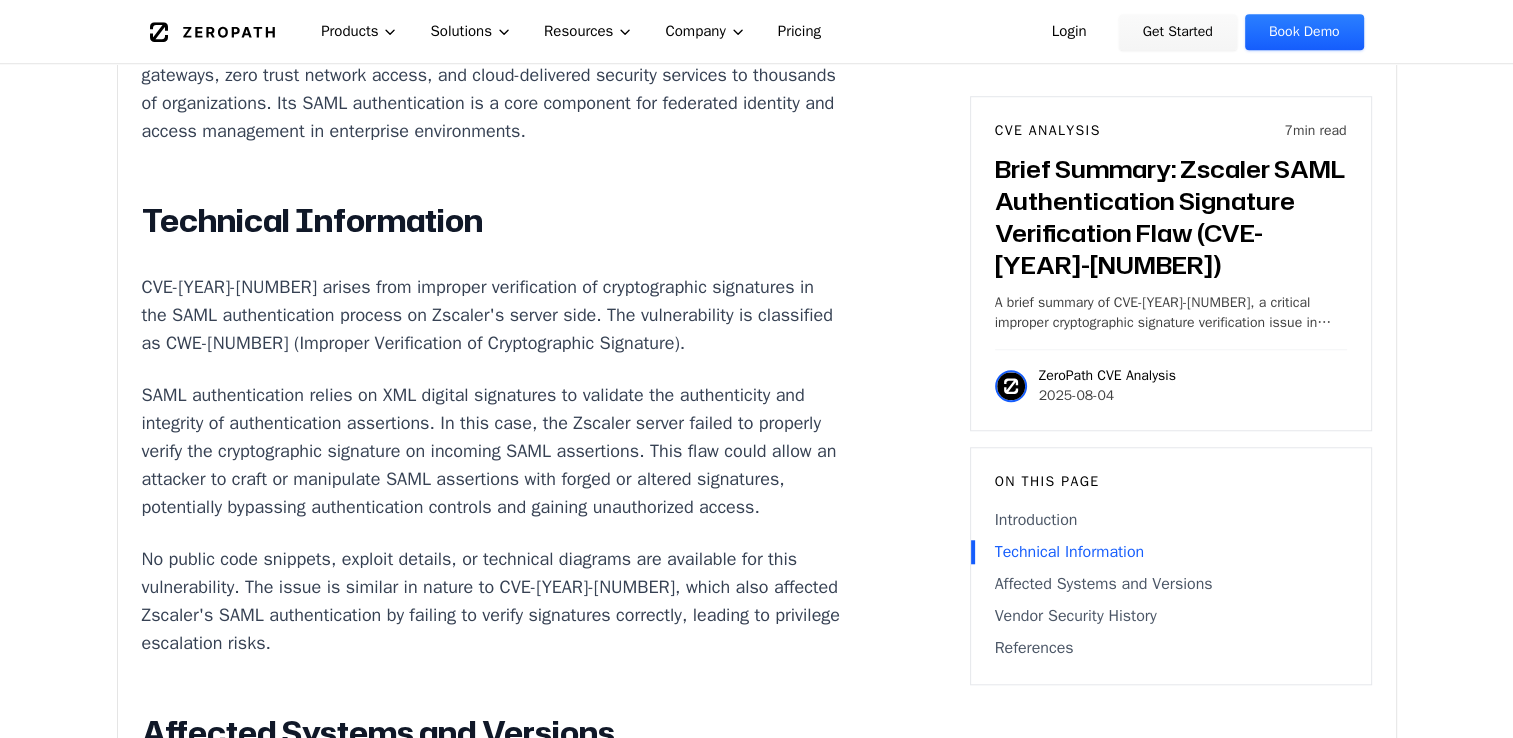 drag, startPoint x: 611, startPoint y: 394, endPoint x: 693, endPoint y: 396, distance: 82.02438 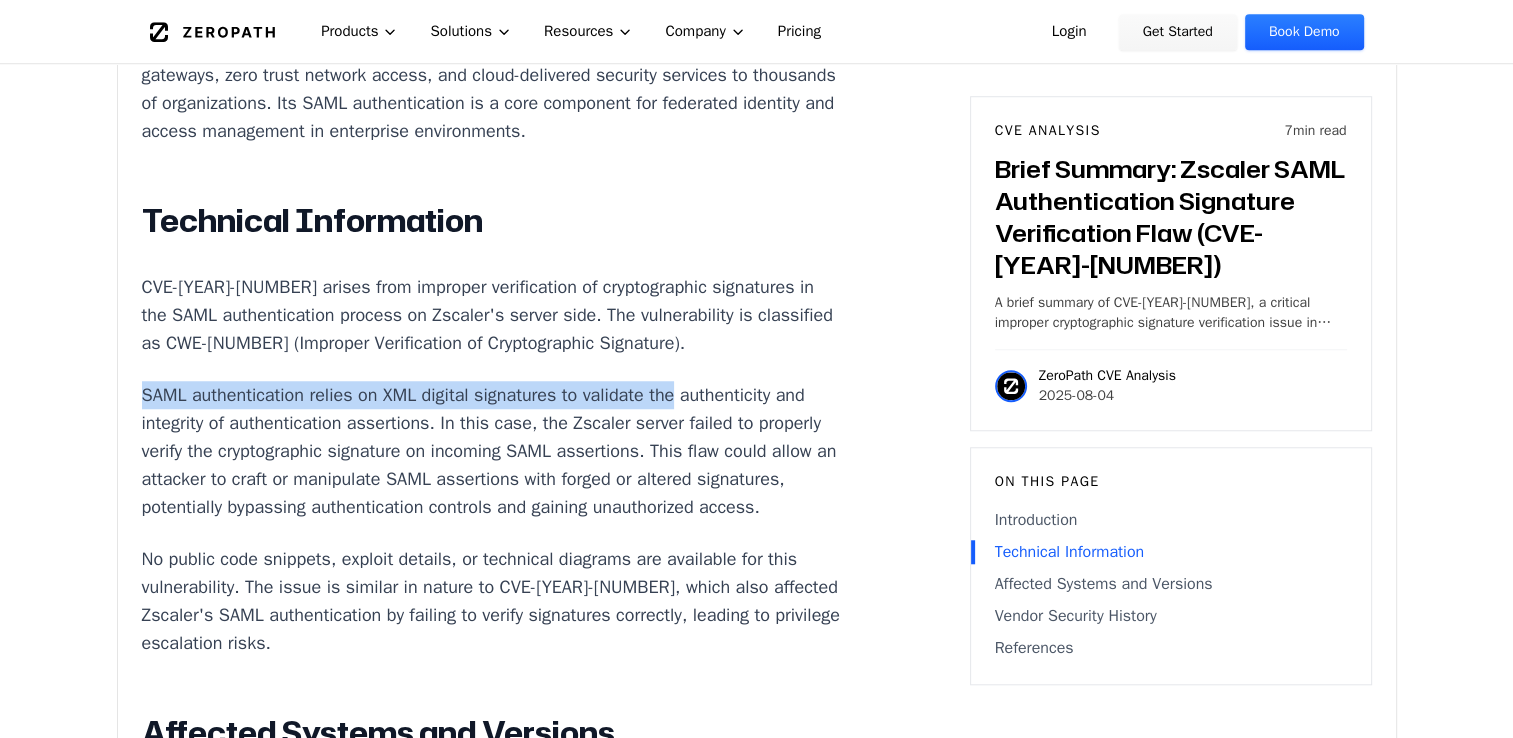 drag, startPoint x: 684, startPoint y: 392, endPoint x: 90, endPoint y: 386, distance: 594.0303 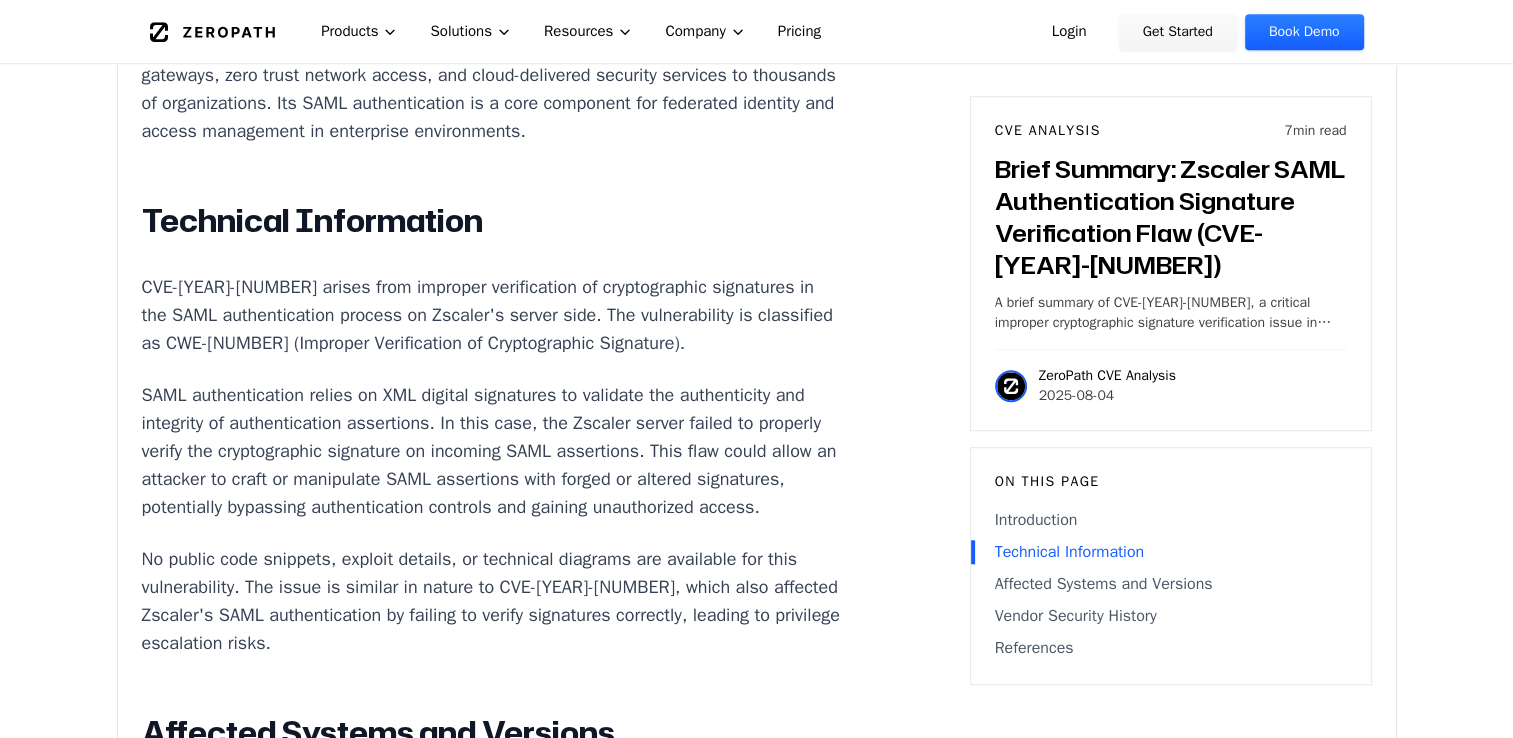 drag, startPoint x: 90, startPoint y: 386, endPoint x: 234, endPoint y: 409, distance: 145.82524 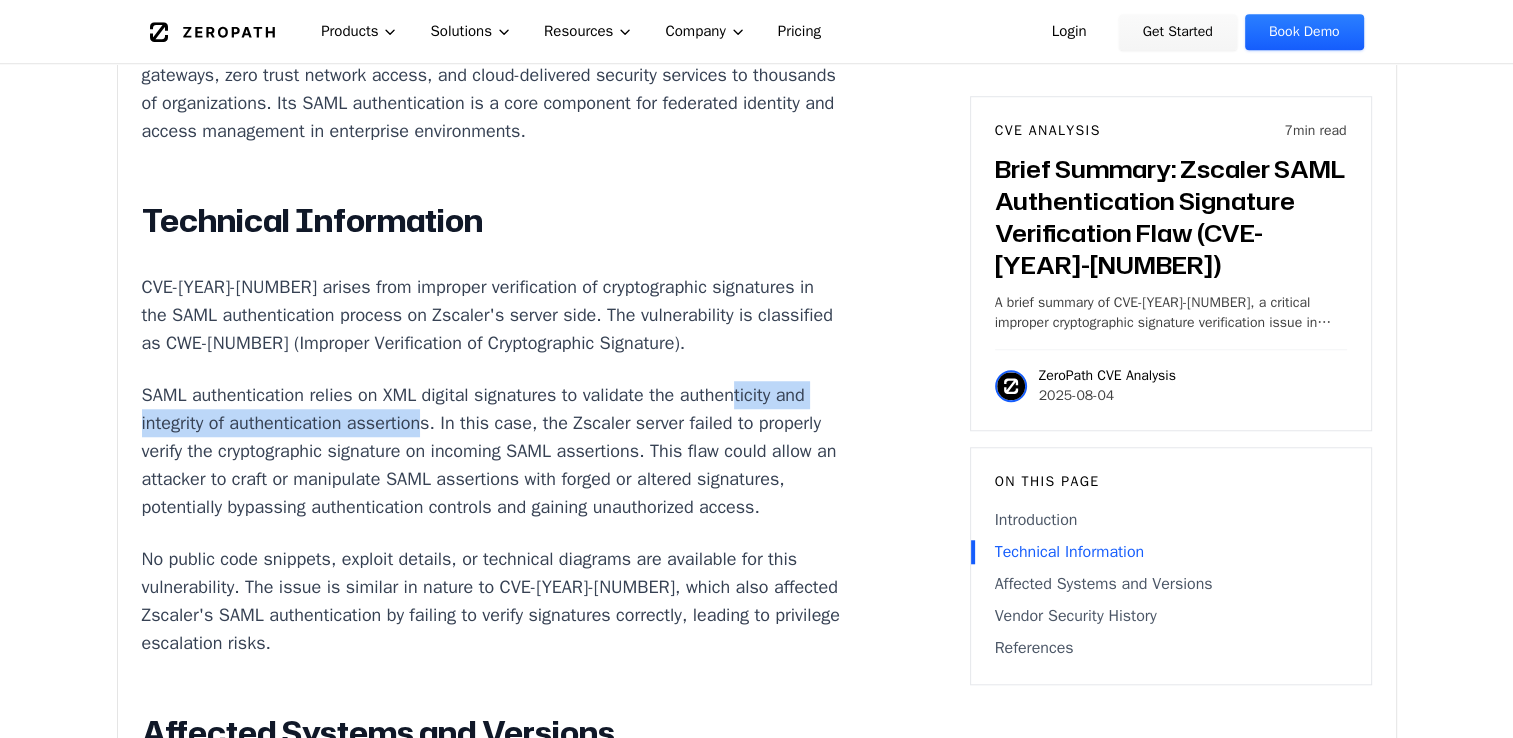 drag, startPoint x: 199, startPoint y: 410, endPoint x: 566, endPoint y: 411, distance: 367.00137 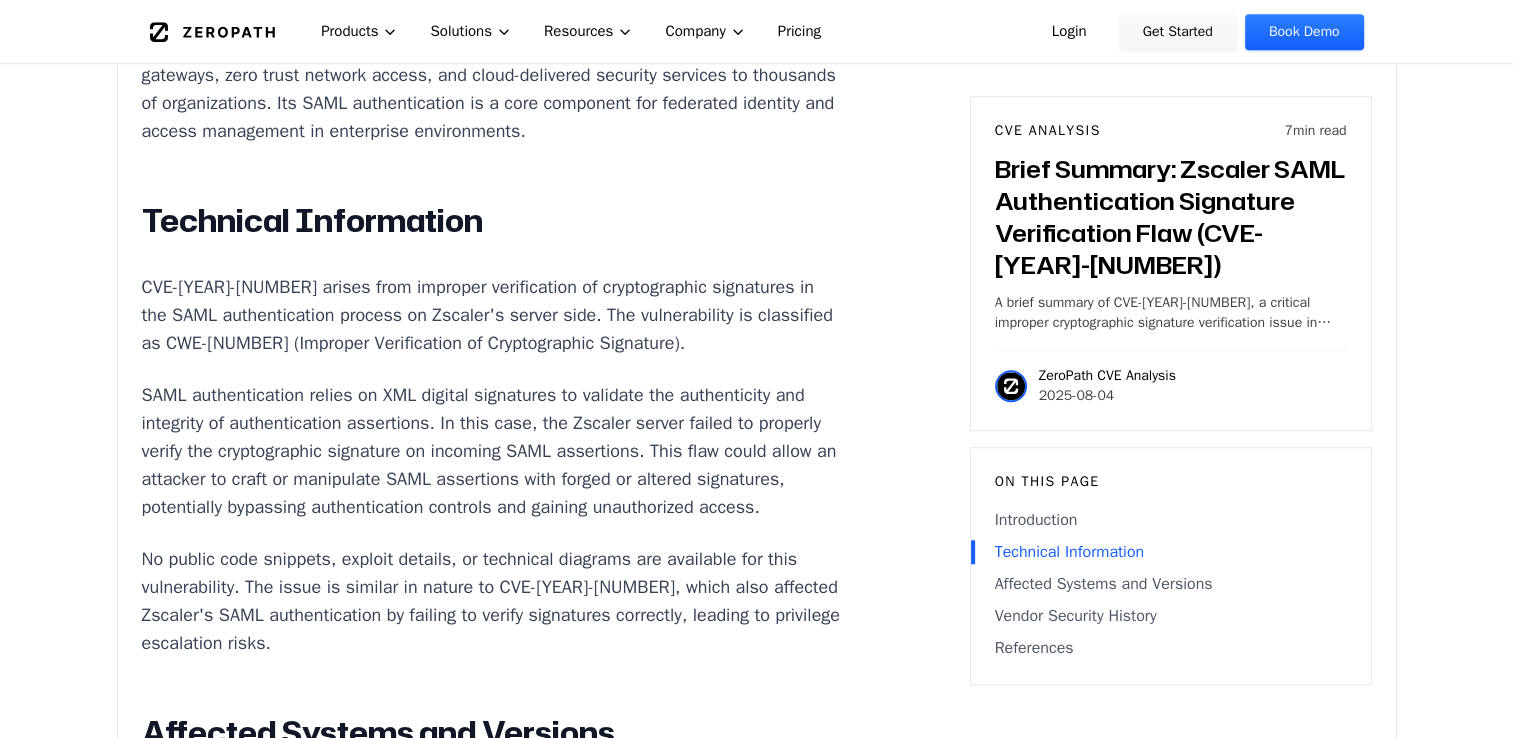 drag, startPoint x: 566, startPoint y: 411, endPoint x: 621, endPoint y: 411, distance: 55 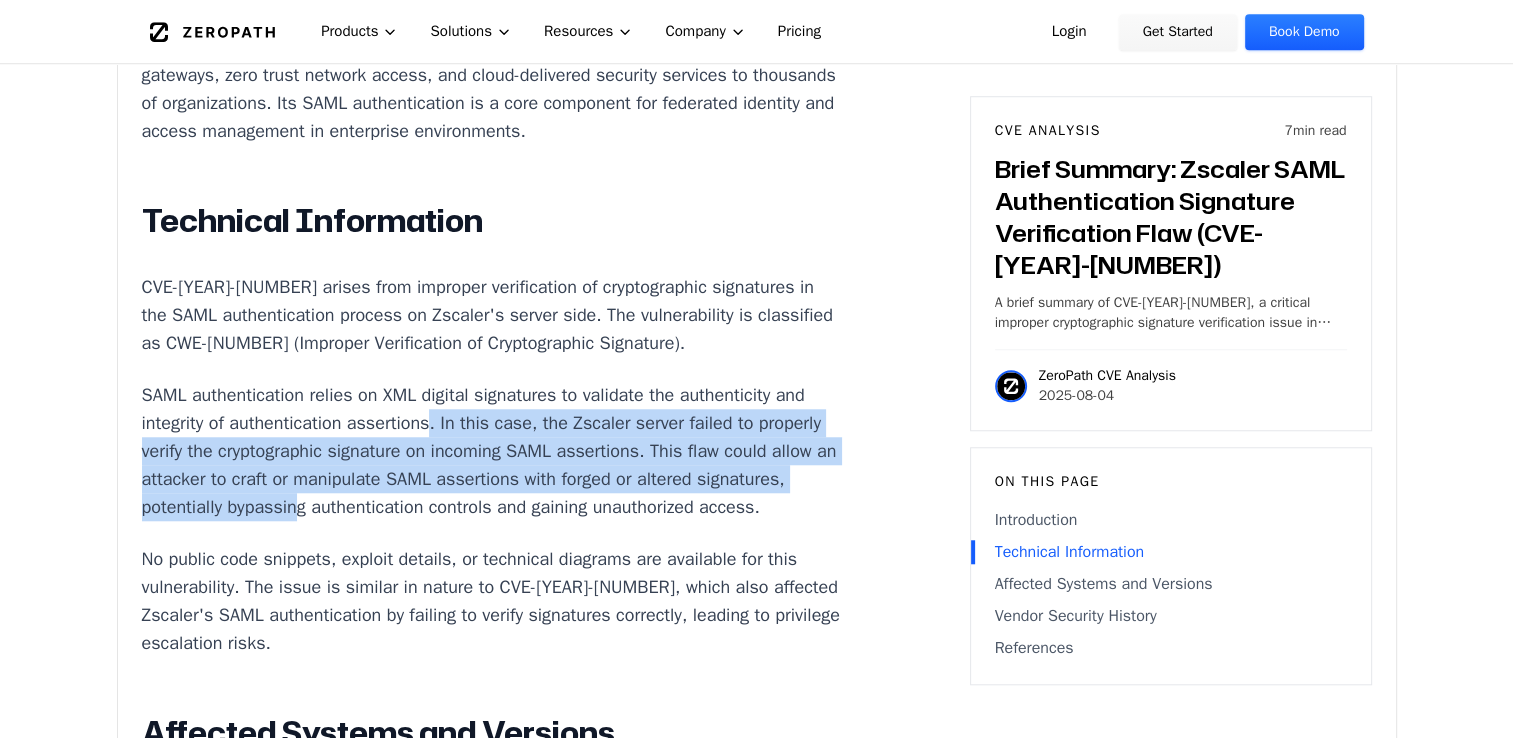 drag, startPoint x: 566, startPoint y: 413, endPoint x: 646, endPoint y: 490, distance: 111.03603 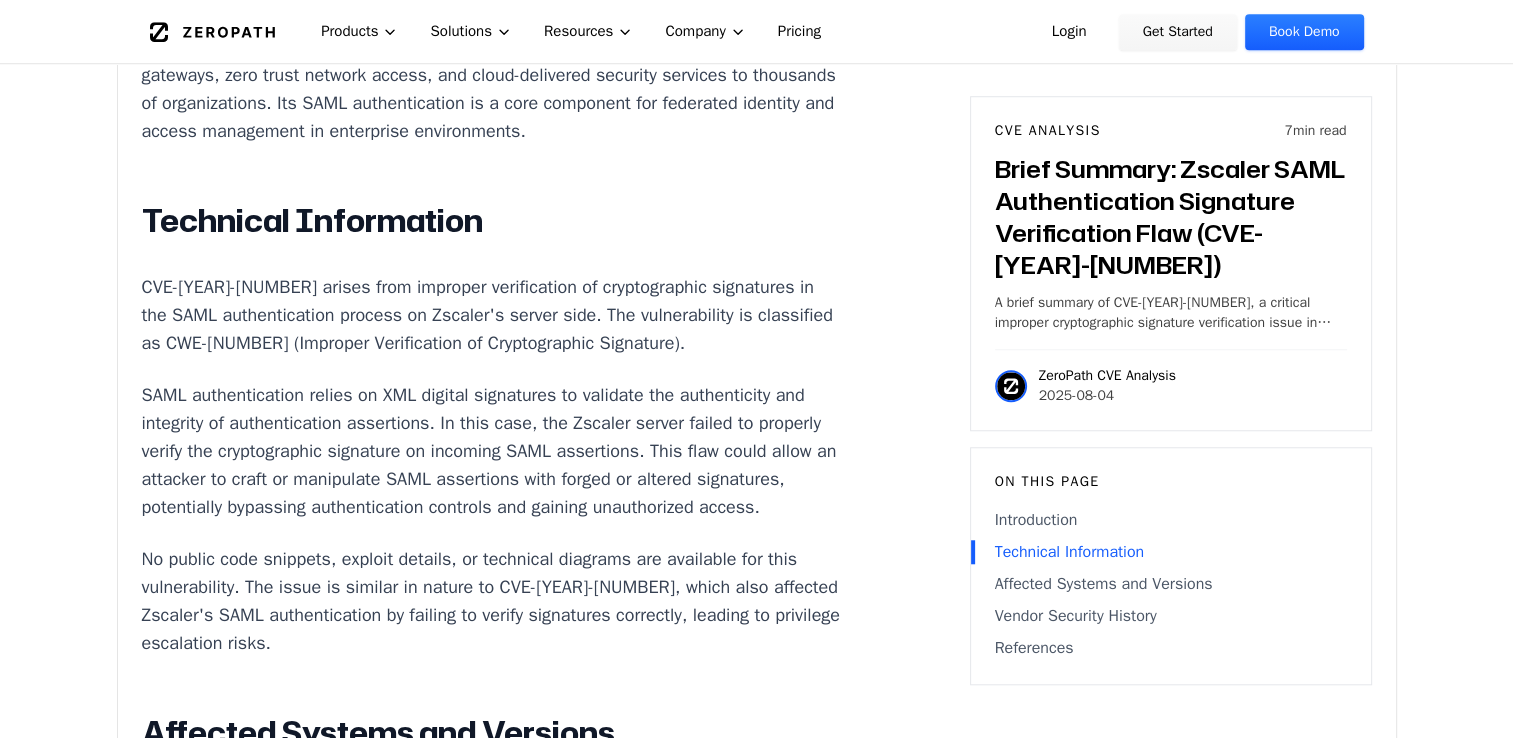 drag, startPoint x: 646, startPoint y: 490, endPoint x: 626, endPoint y: 520, distance: 36.05551 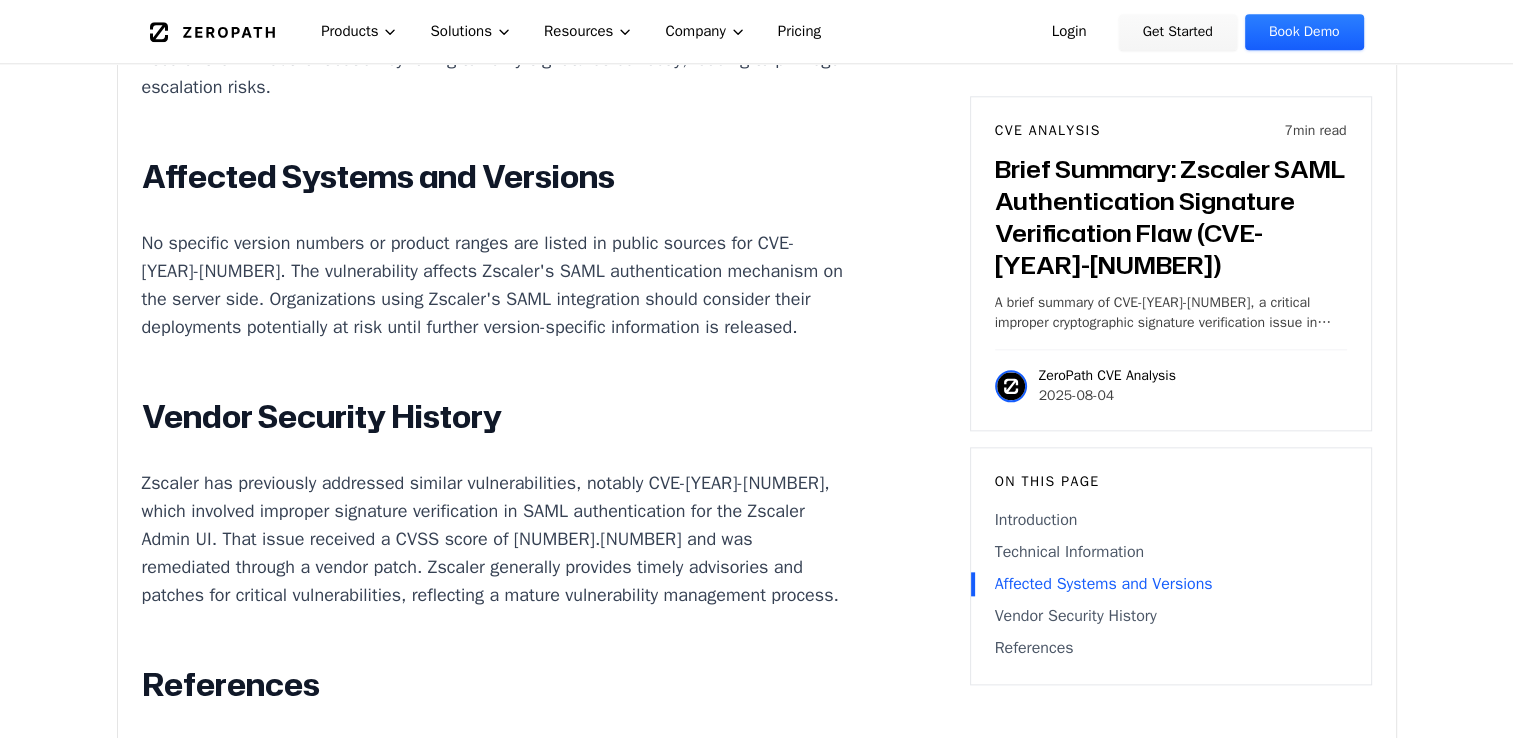 scroll, scrollTop: 2200, scrollLeft: 0, axis: vertical 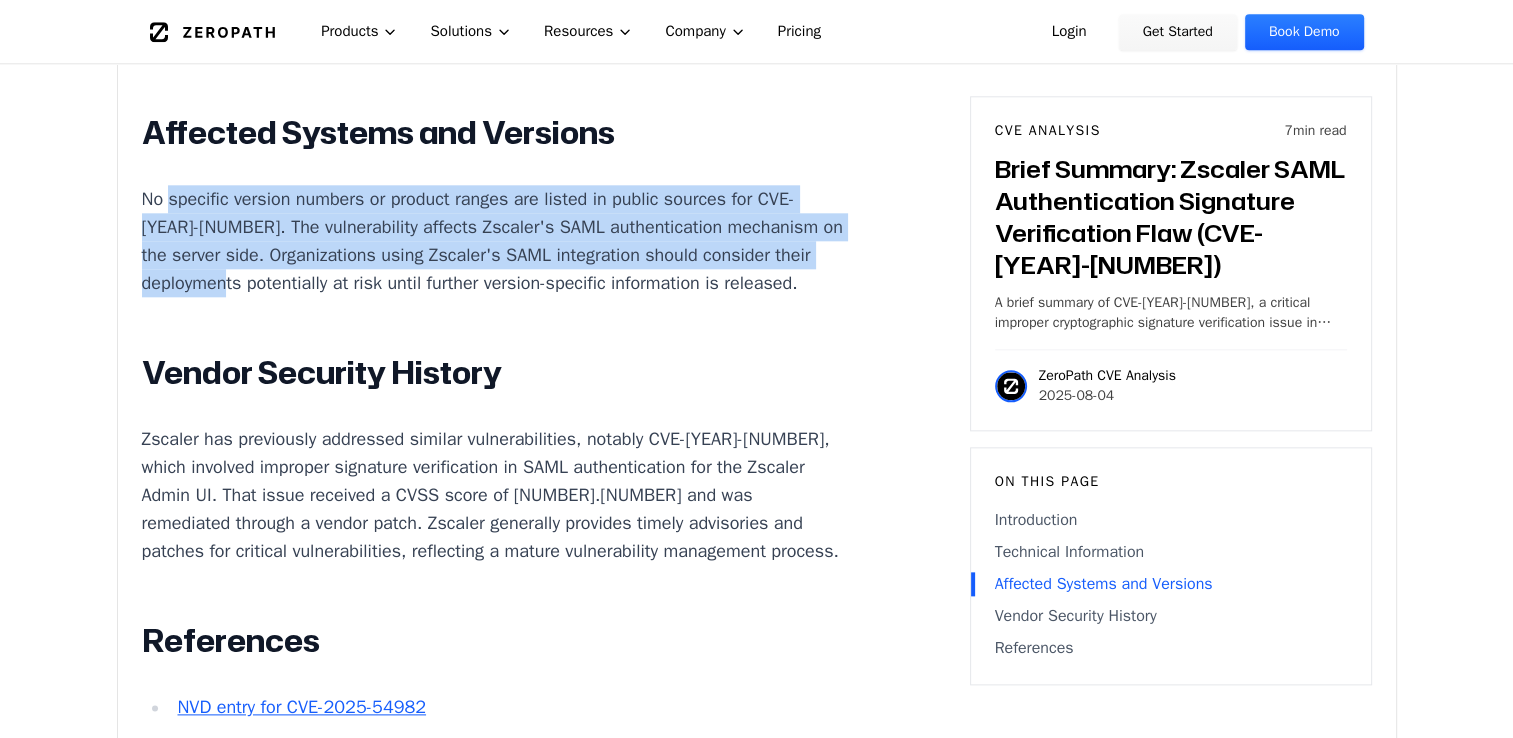 drag, startPoint x: 188, startPoint y: 218, endPoint x: 438, endPoint y: 298, distance: 262.4881 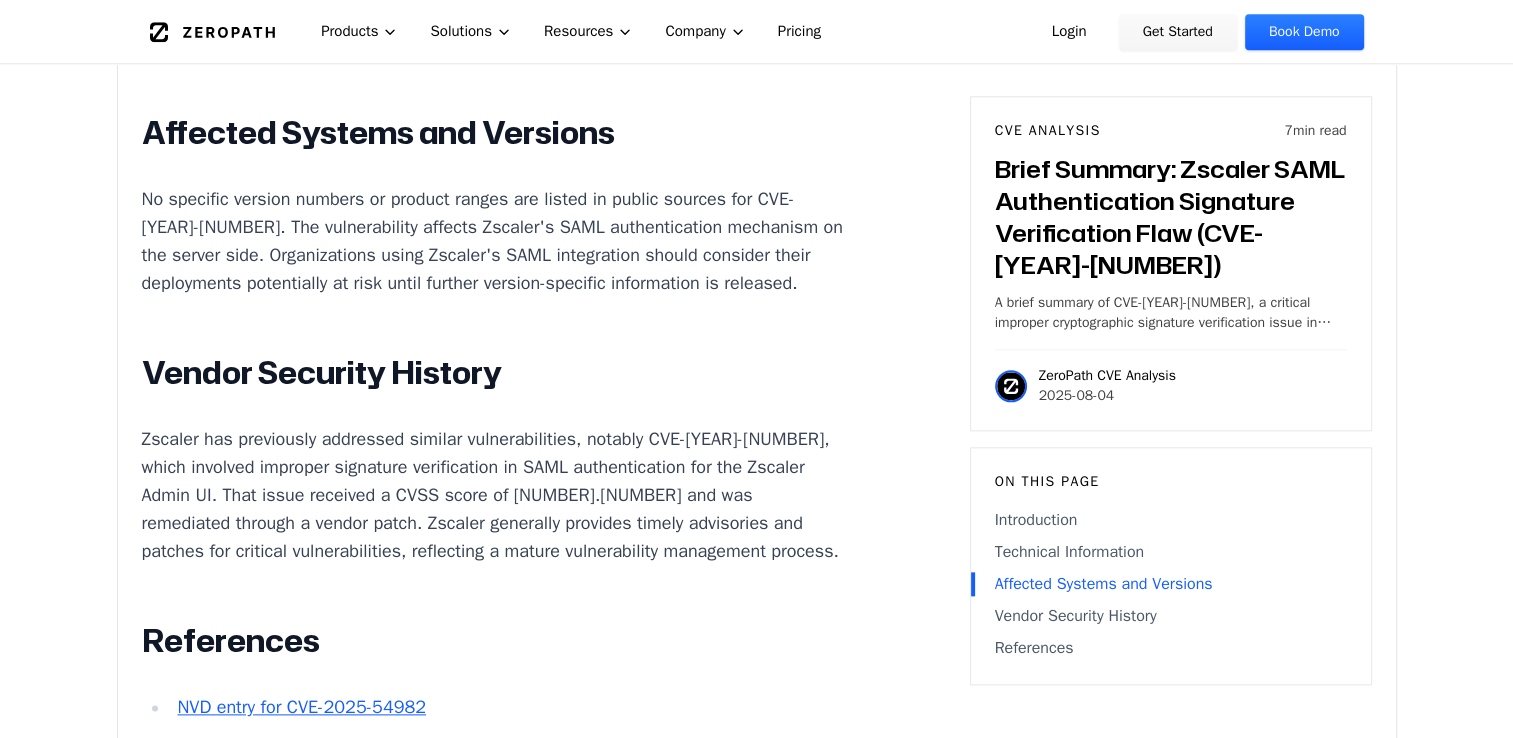 drag, startPoint x: 438, startPoint y: 298, endPoint x: 568, endPoint y: 342, distance: 137.24431 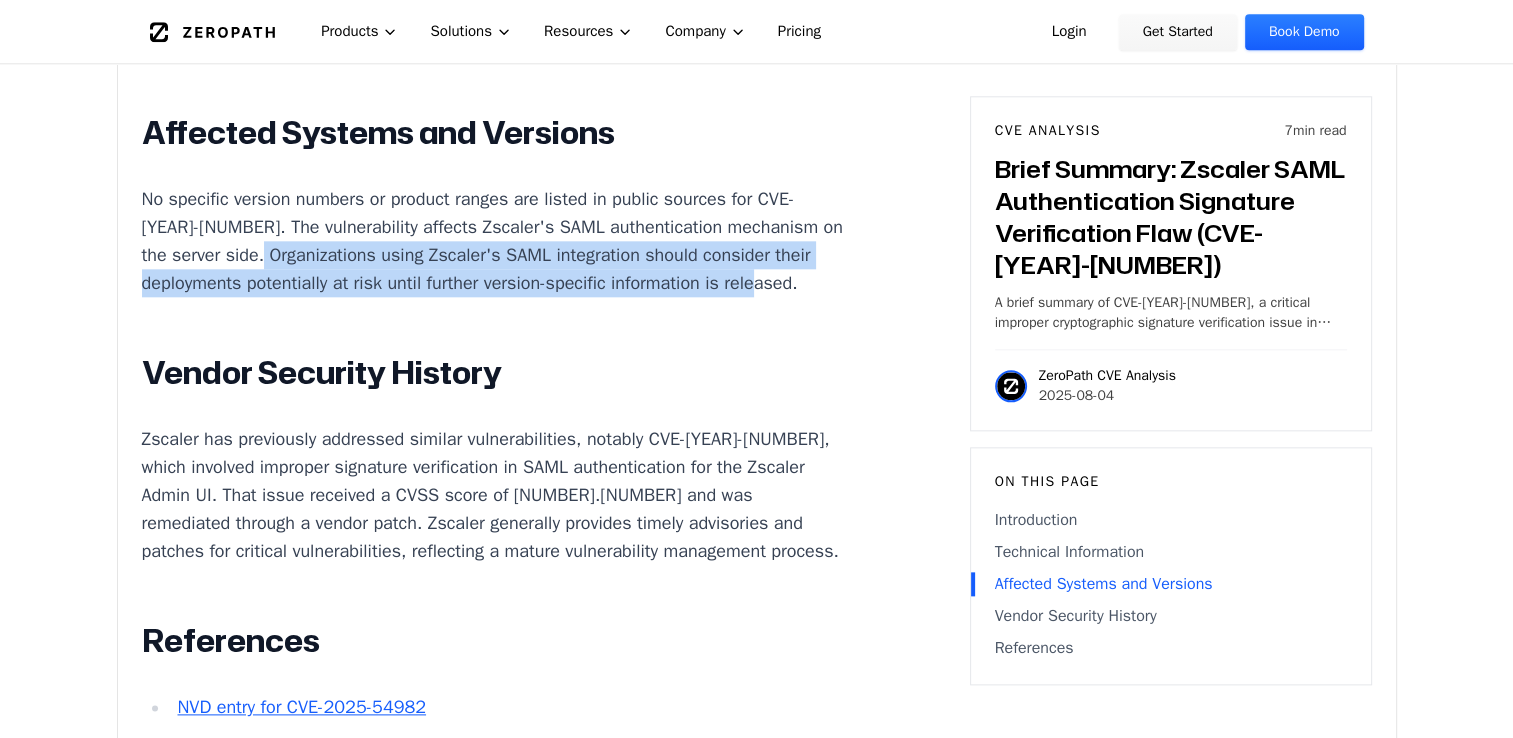 drag, startPoint x: 460, startPoint y: 316, endPoint x: 425, endPoint y: 273, distance: 55.443665 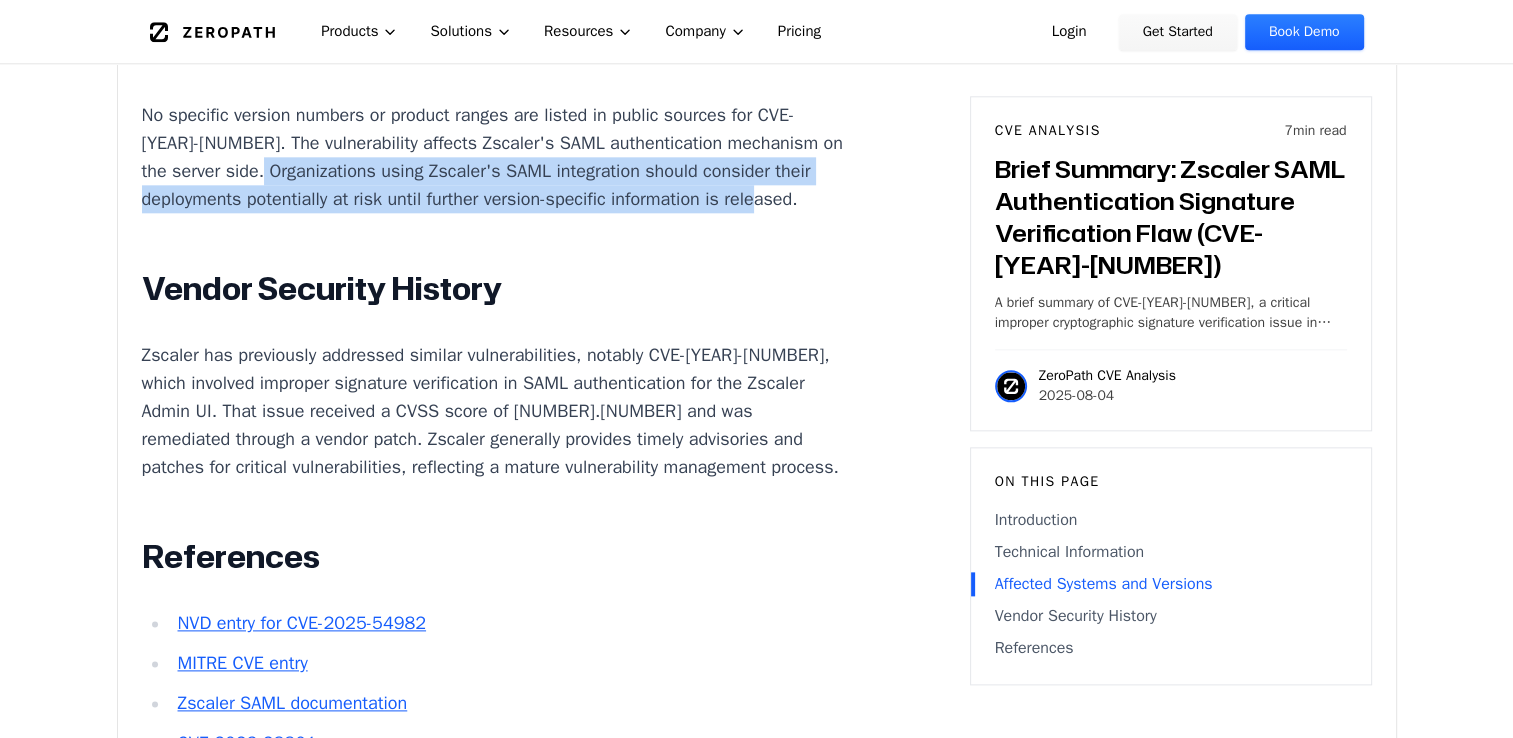 scroll, scrollTop: 2400, scrollLeft: 0, axis: vertical 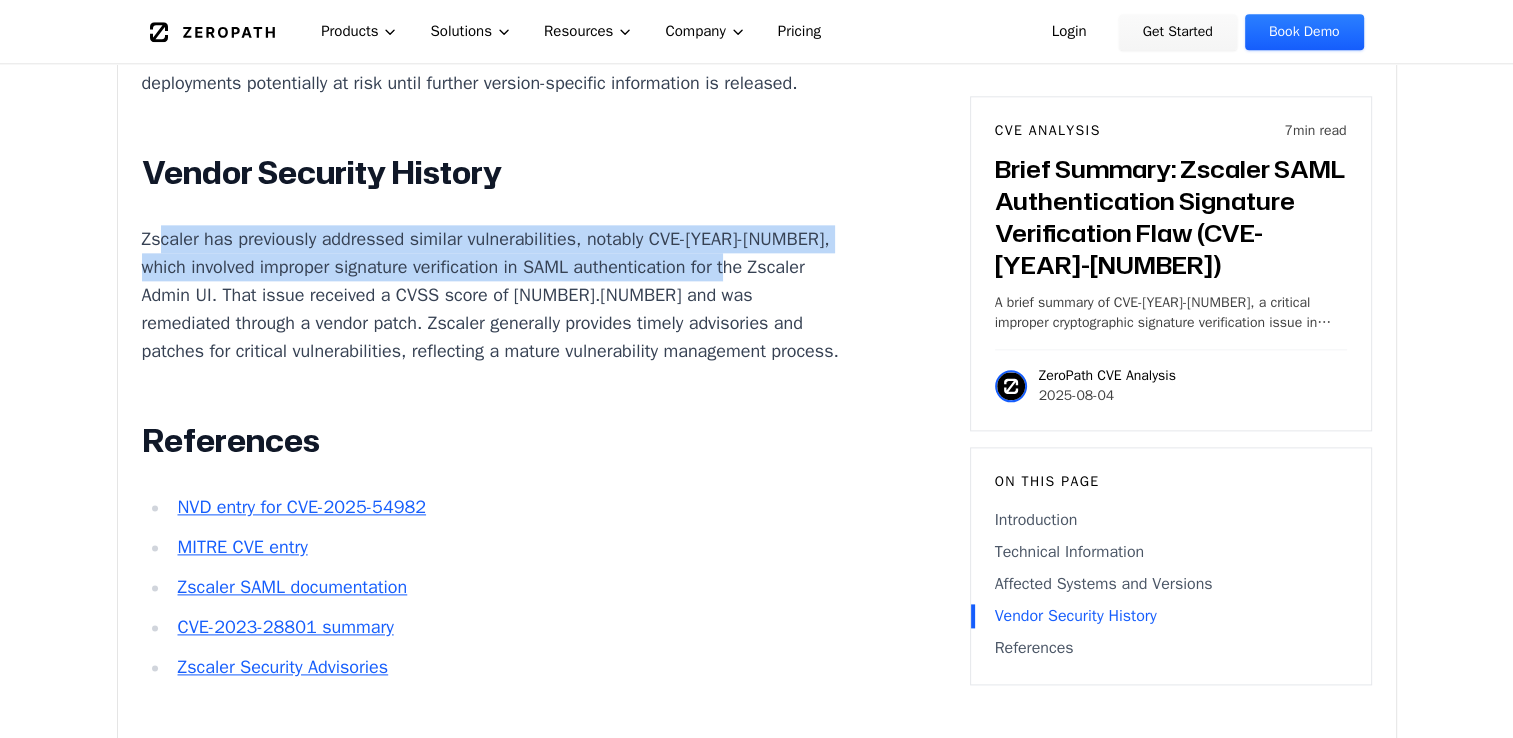 drag, startPoint x: 159, startPoint y: 290, endPoint x: 219, endPoint y: 330, distance: 72.11102 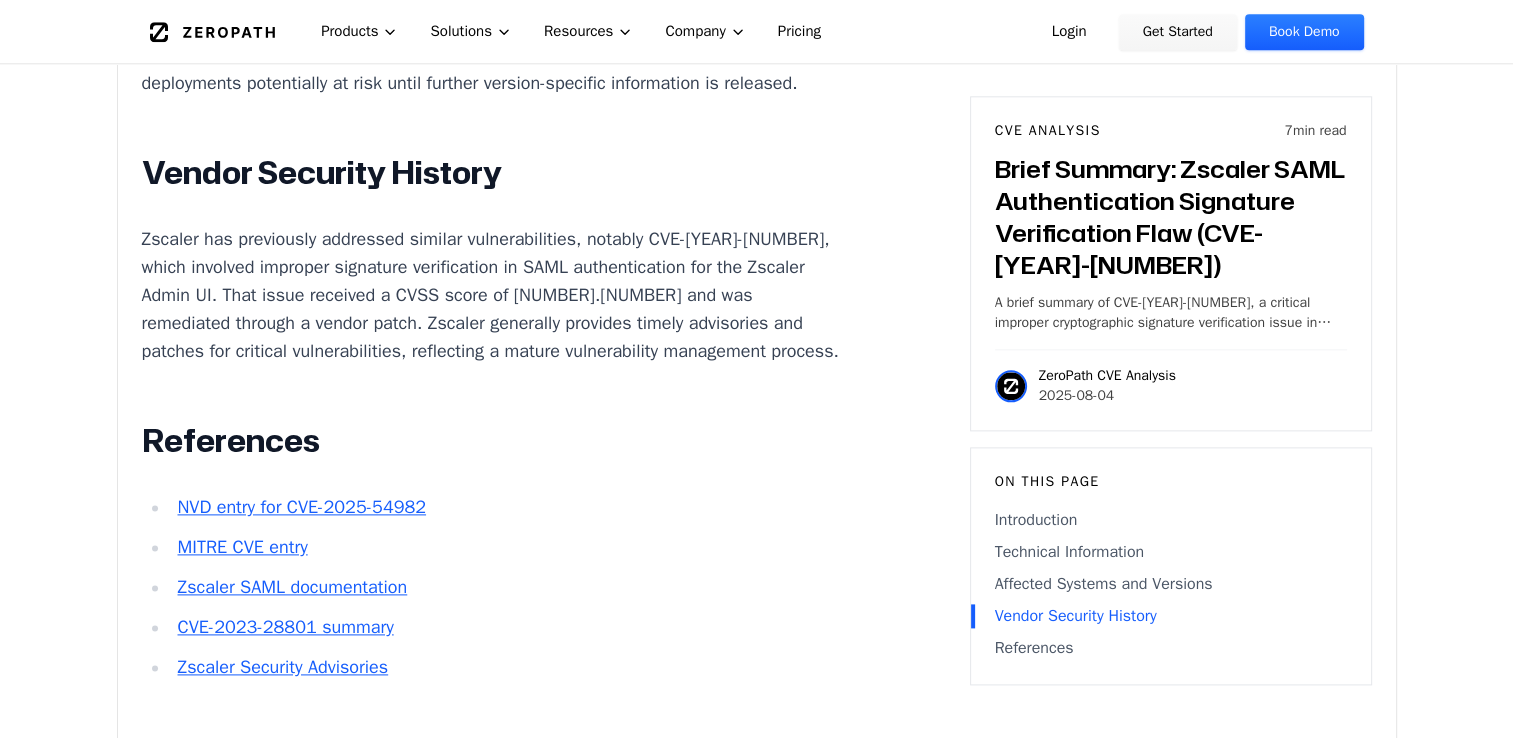 drag, startPoint x: 219, startPoint y: 330, endPoint x: 348, endPoint y: 333, distance: 129.03488 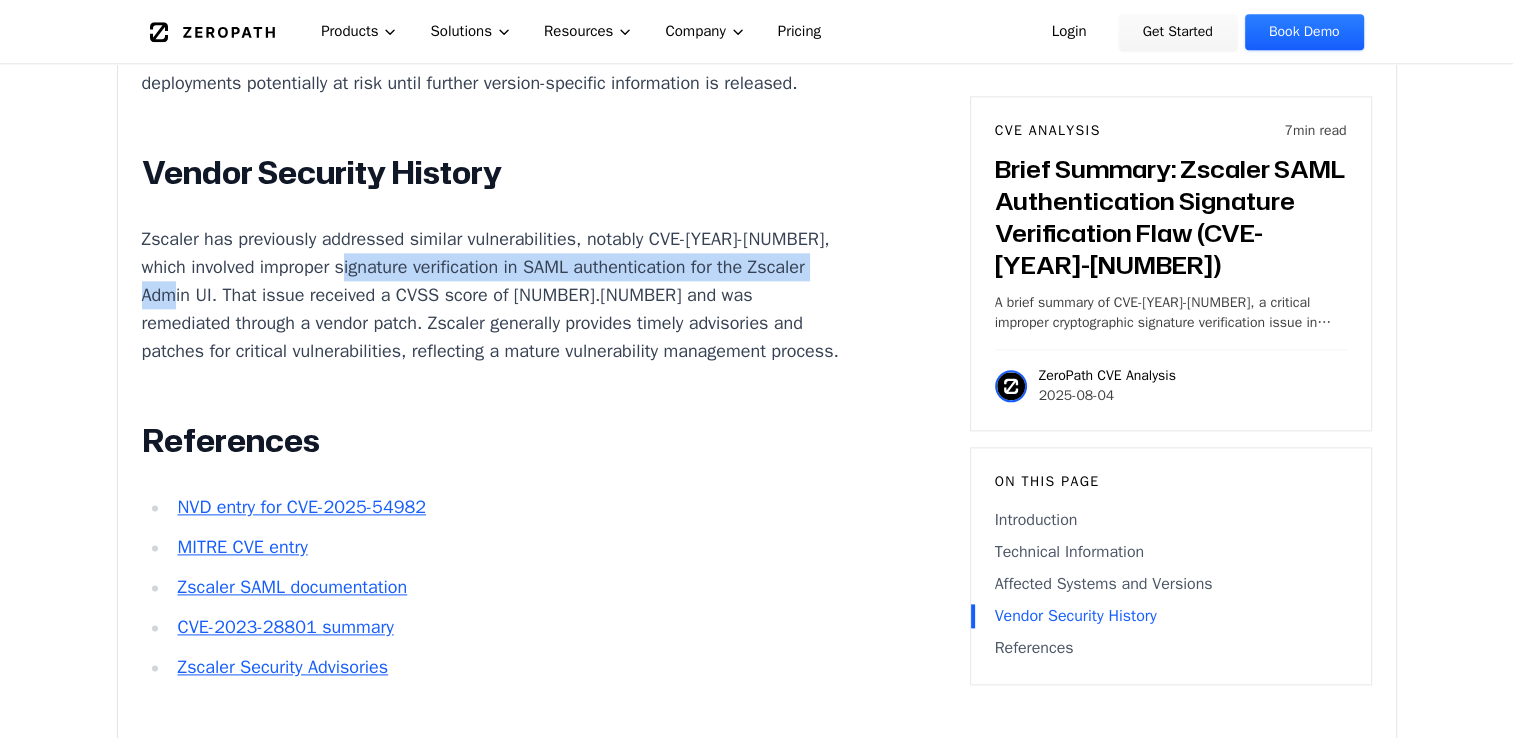 drag, startPoint x: 348, startPoint y: 333, endPoint x: 332, endPoint y: 345, distance: 20 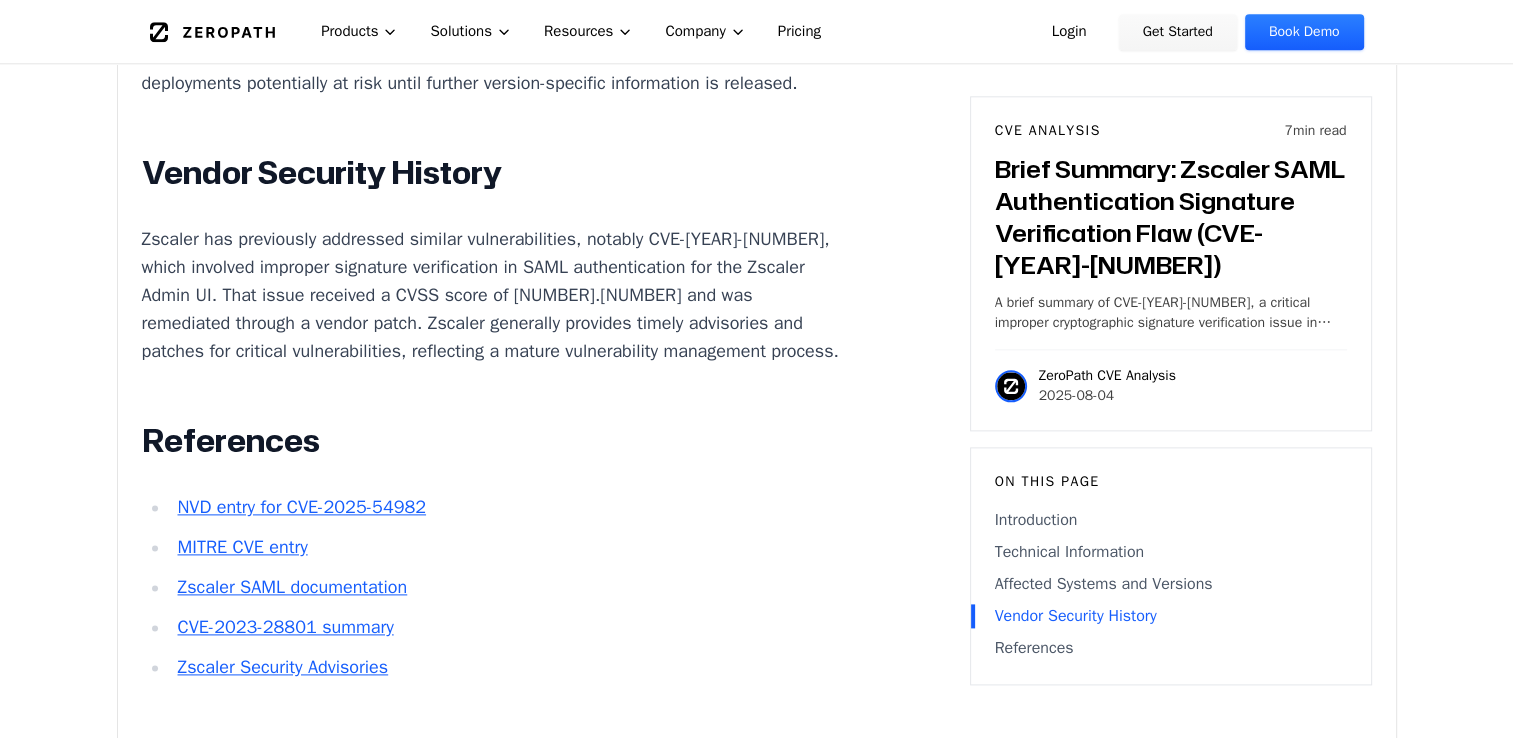 drag, startPoint x: 332, startPoint y: 345, endPoint x: 365, endPoint y: 346, distance: 33.01515 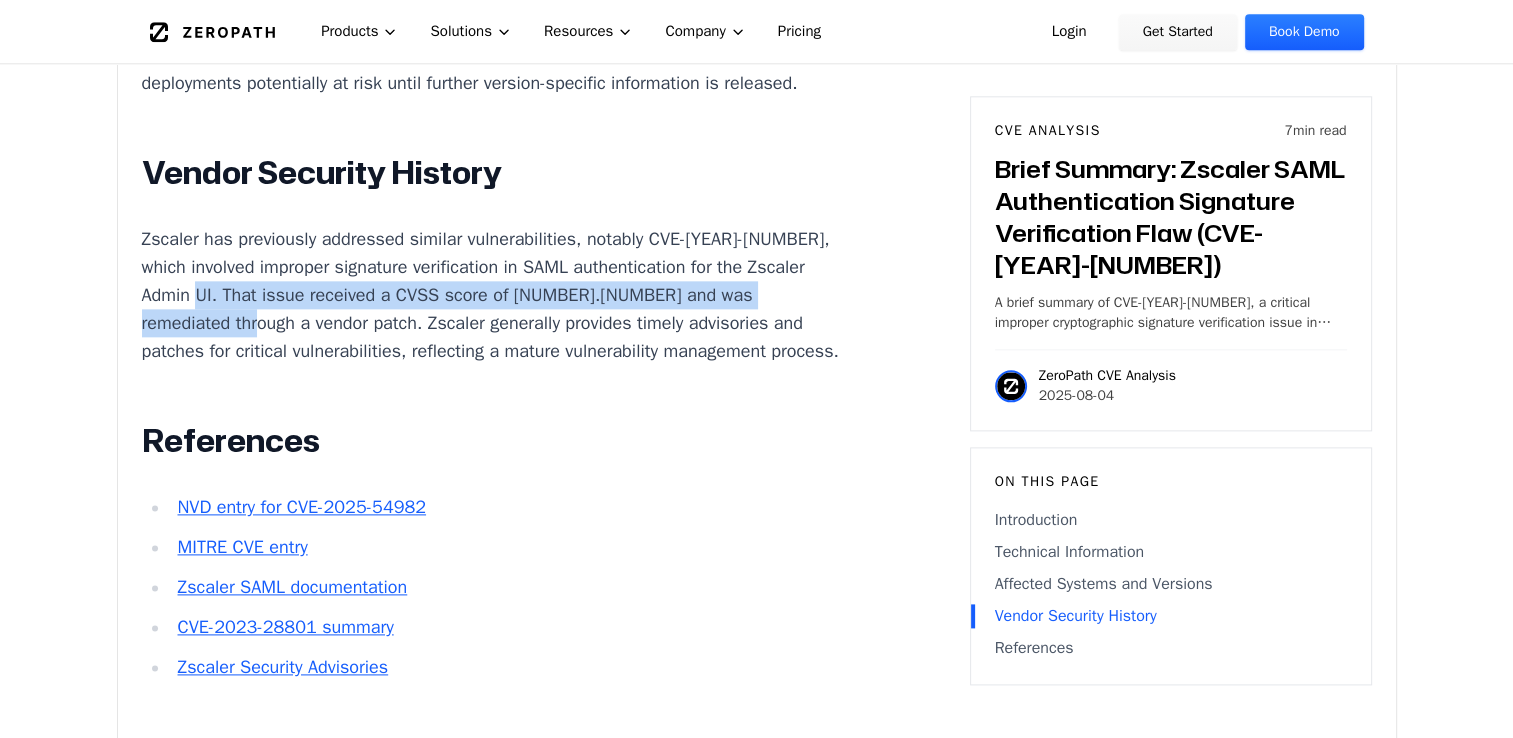 drag, startPoint x: 351, startPoint y: 340, endPoint x: 427, endPoint y: 362, distance: 79.12016 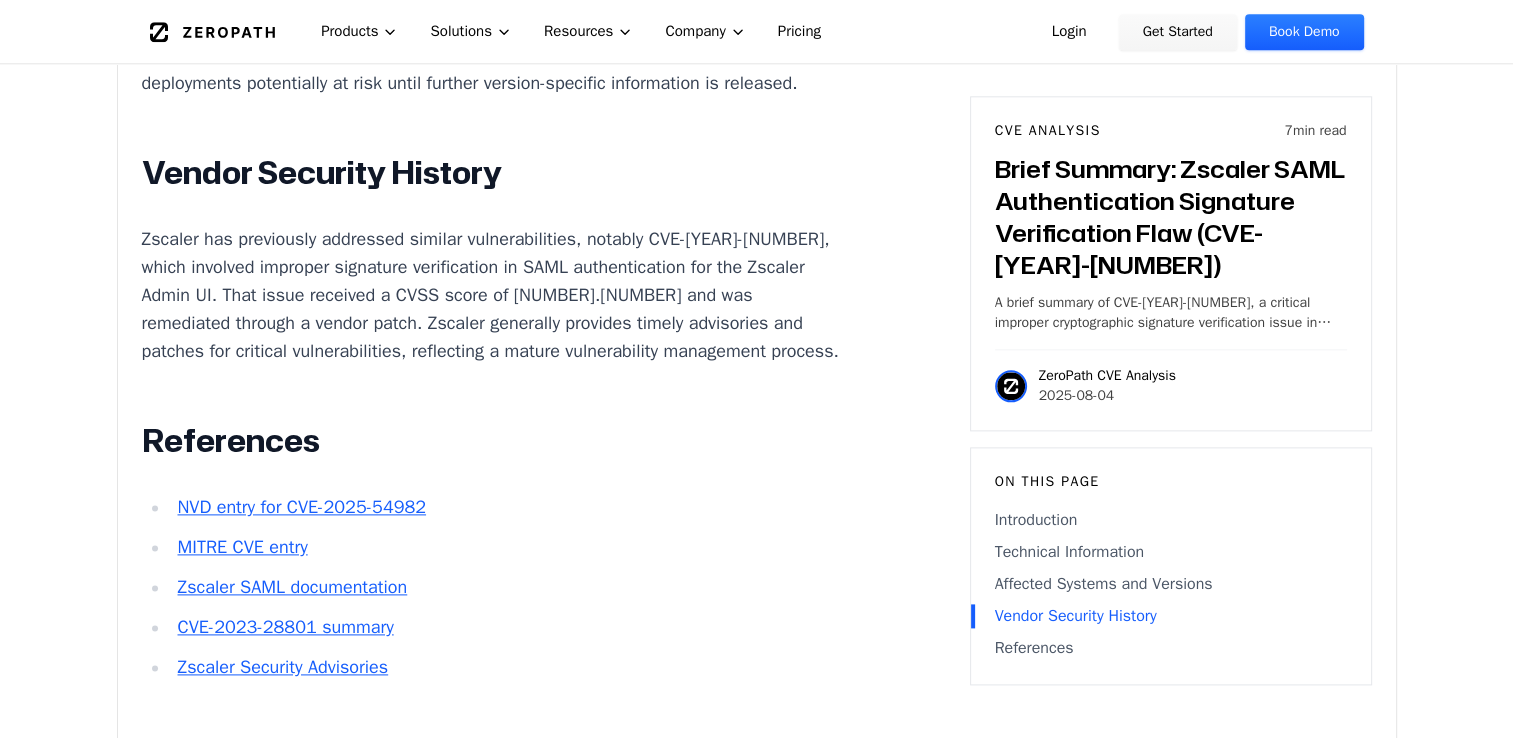 drag, startPoint x: 427, startPoint y: 362, endPoint x: 450, endPoint y: 361, distance: 23.021729 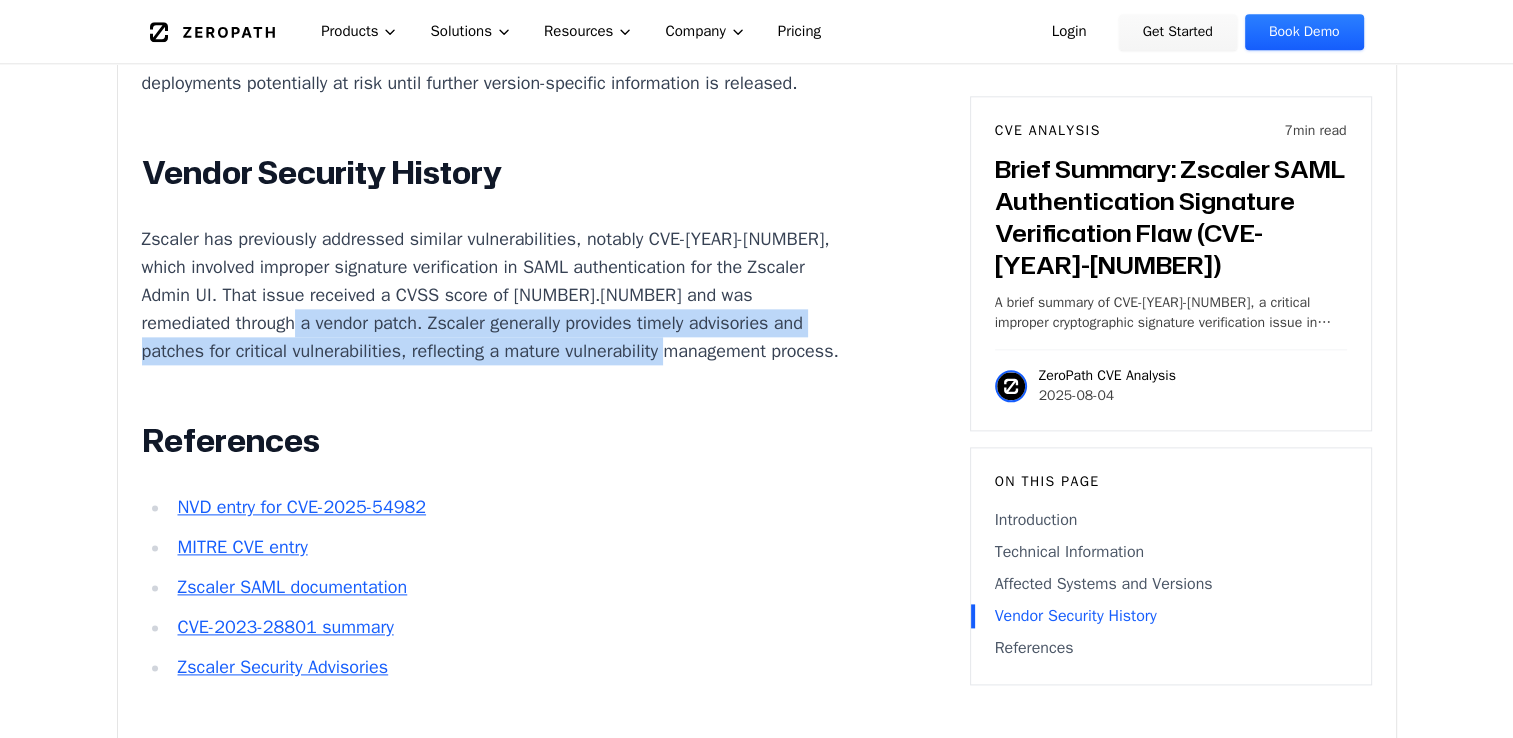 drag, startPoint x: 454, startPoint y: 371, endPoint x: 640, endPoint y: 426, distance: 193.96133 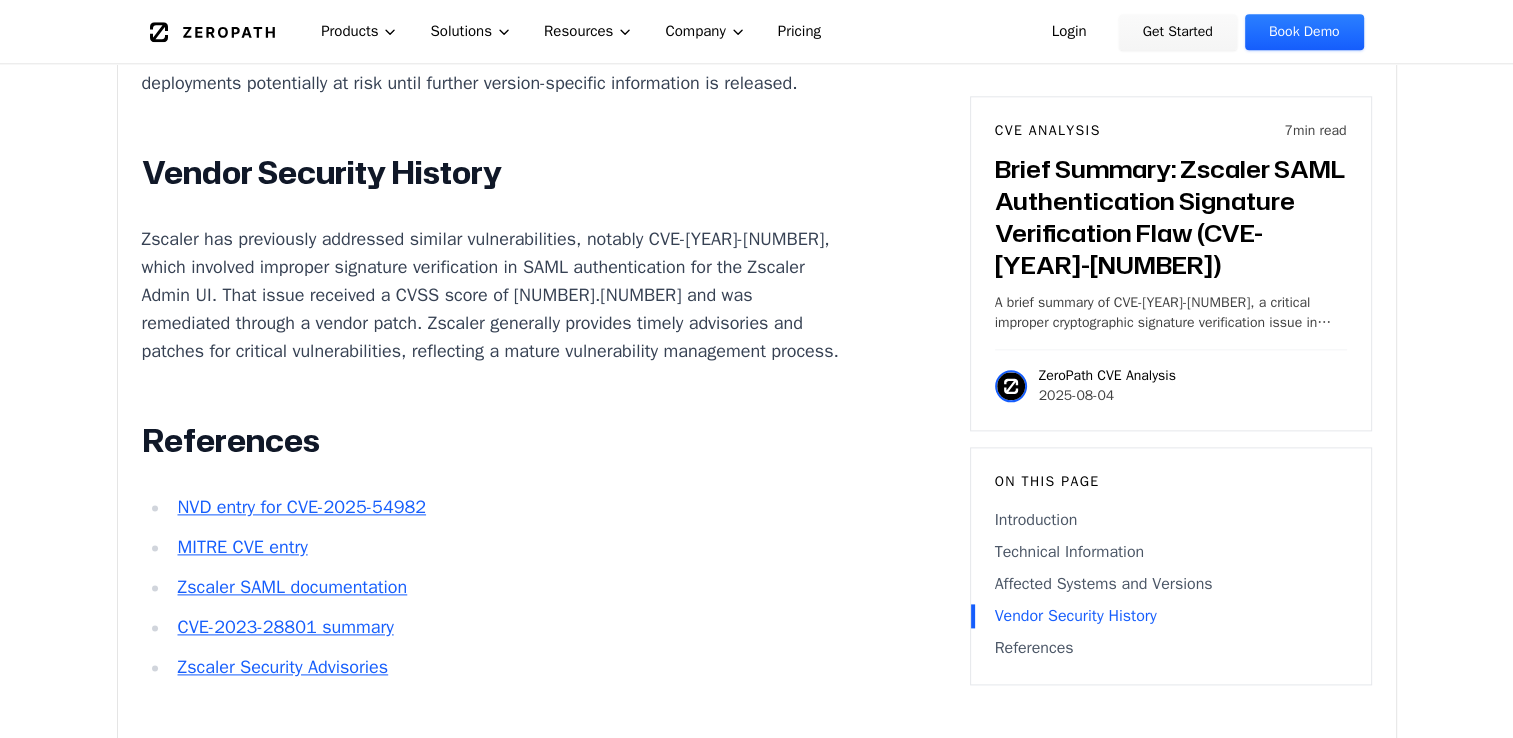 drag, startPoint x: 640, startPoint y: 426, endPoint x: 632, endPoint y: 456, distance: 31.04835 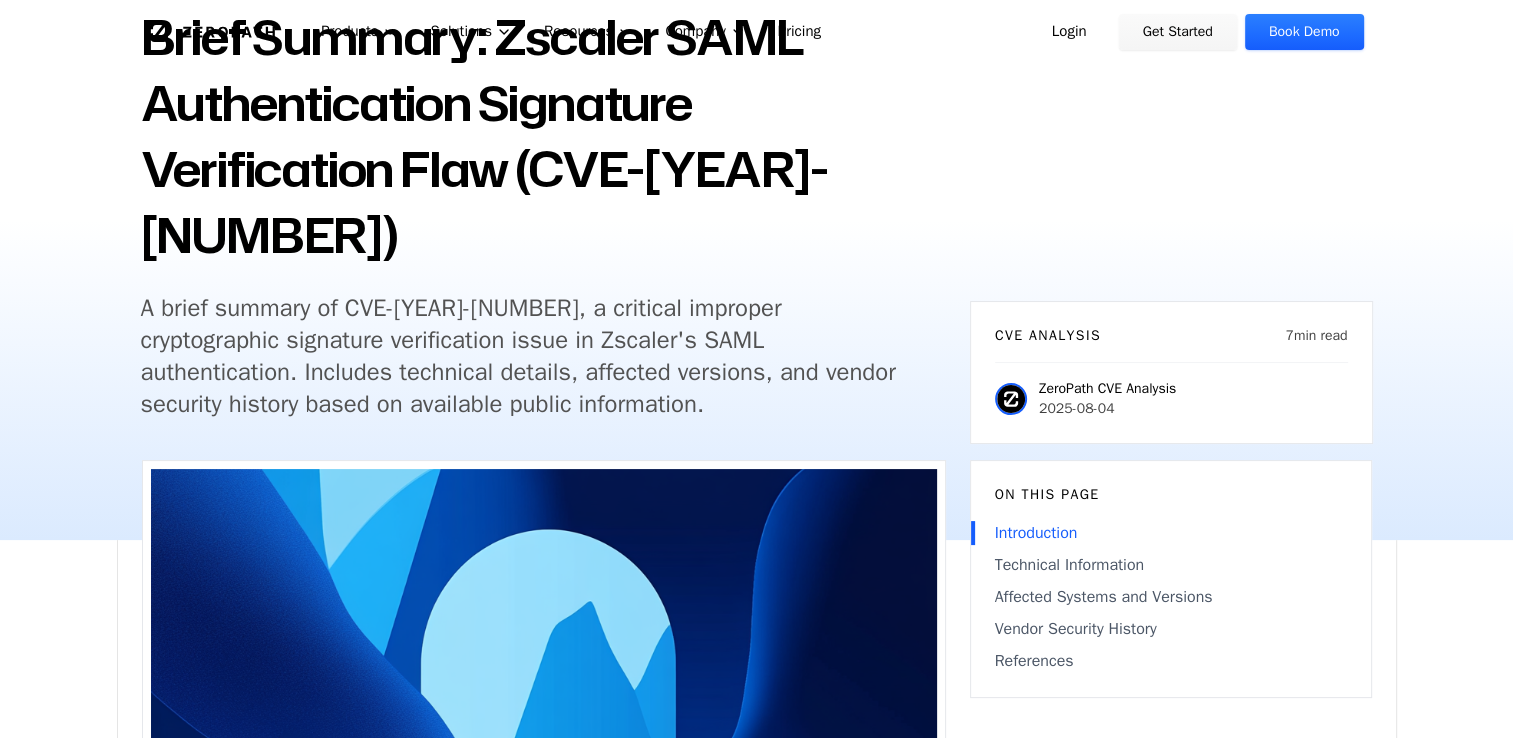 scroll, scrollTop: 0, scrollLeft: 0, axis: both 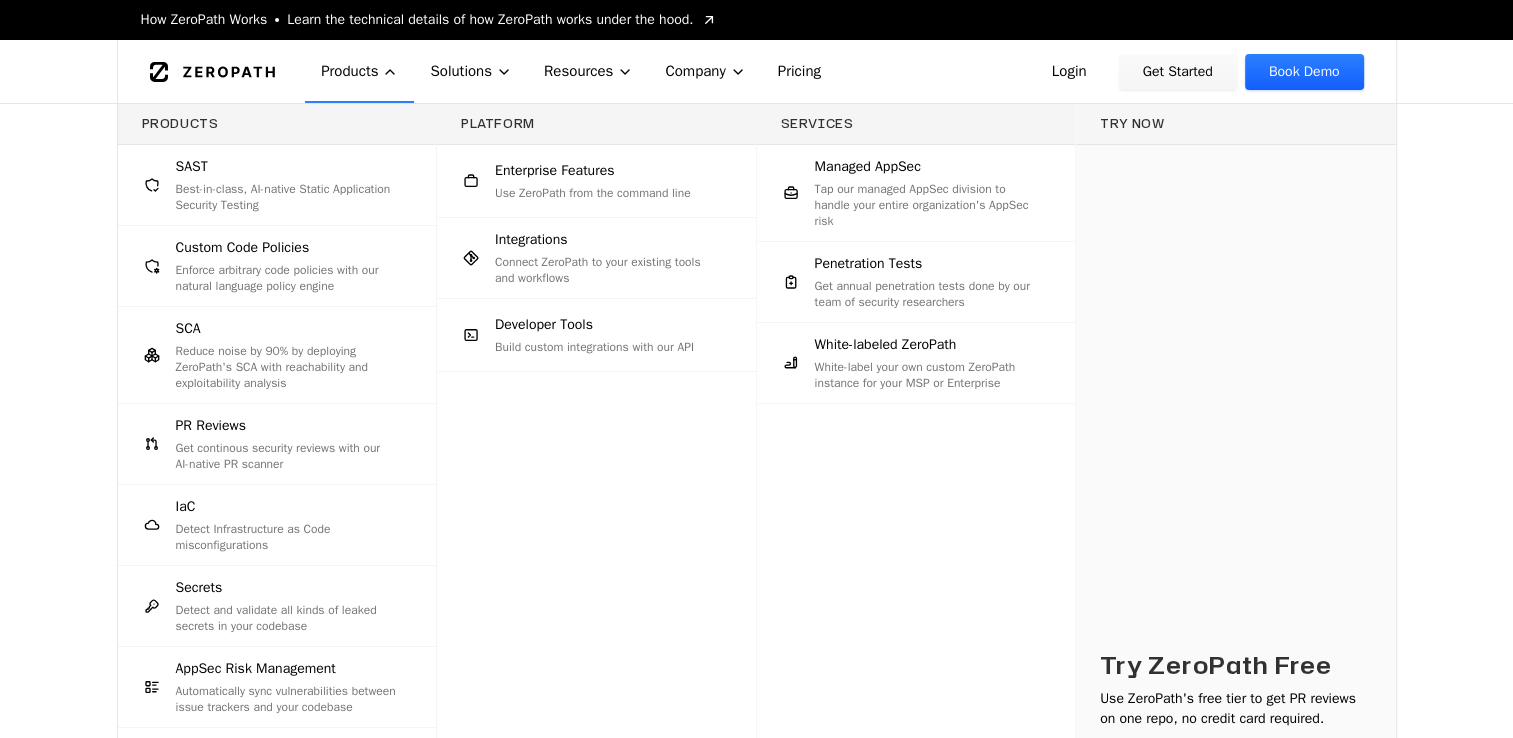 click on "Products" at bounding box center [359, 71] 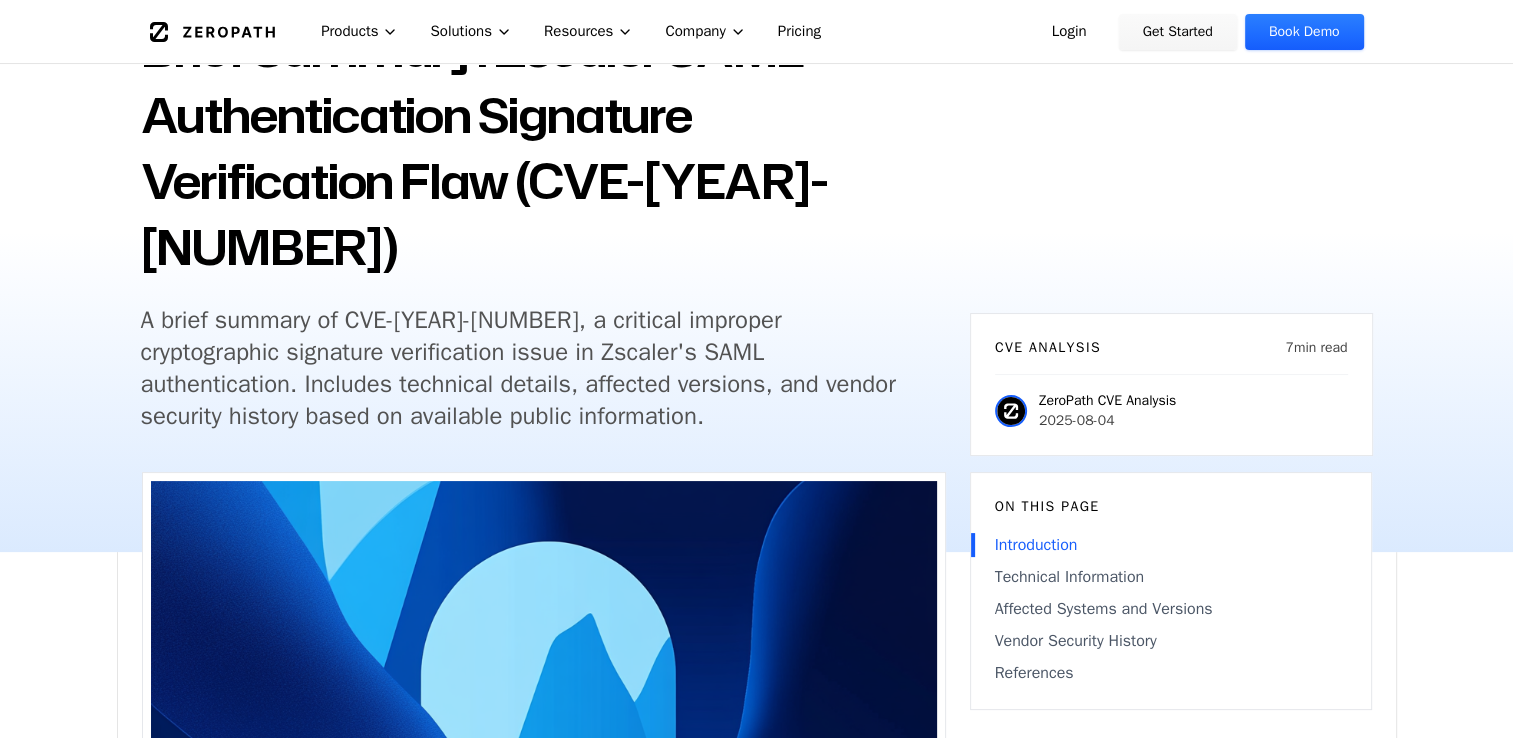 scroll, scrollTop: 200, scrollLeft: 0, axis: vertical 